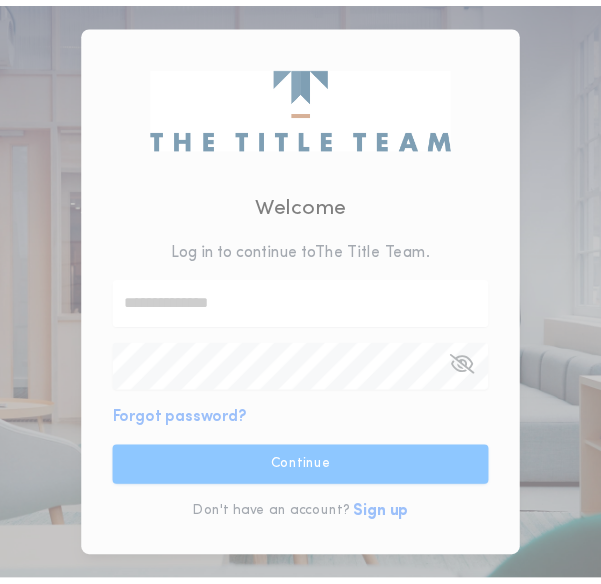 scroll, scrollTop: 0, scrollLeft: 0, axis: both 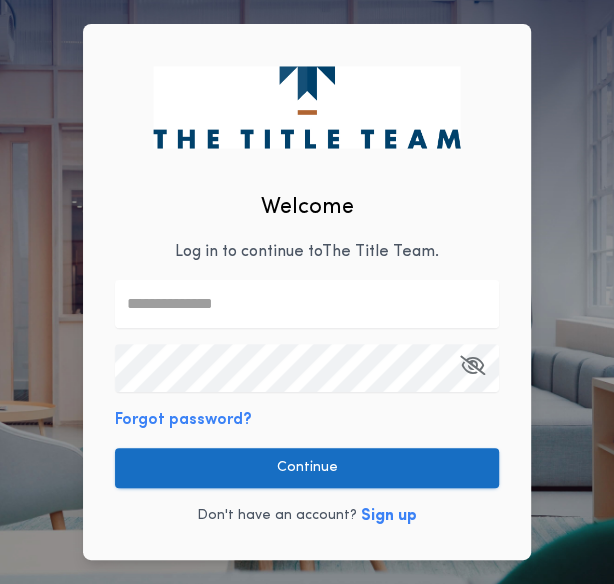 type on "**********" 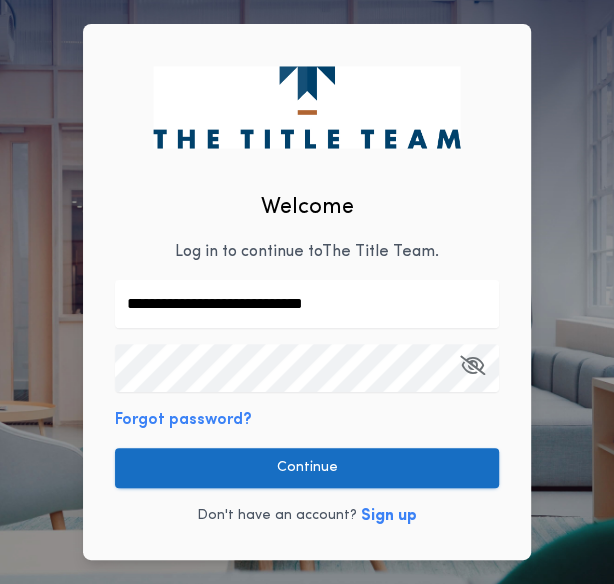 click on "Continue" at bounding box center [307, 468] 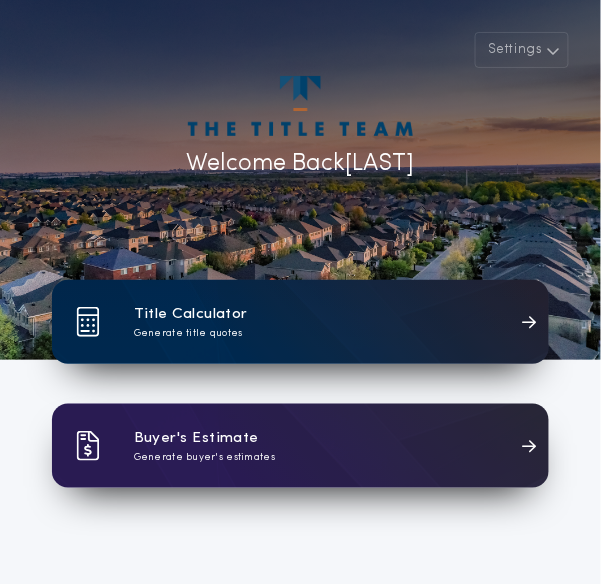click on "Title Calculator" at bounding box center (191, 314) 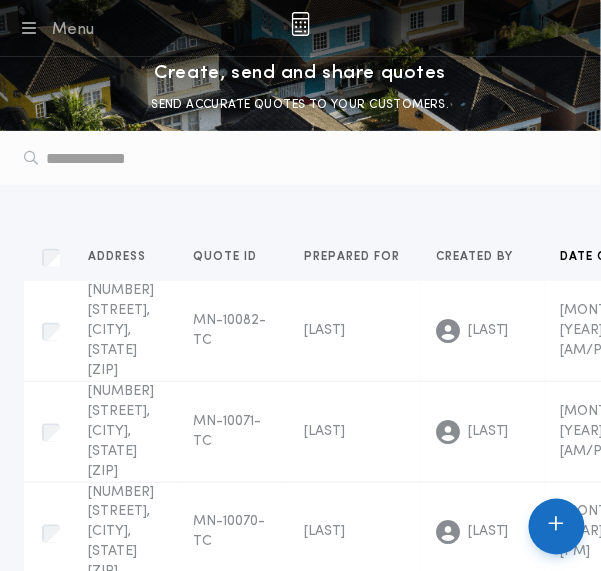 click at bounding box center [557, 527] 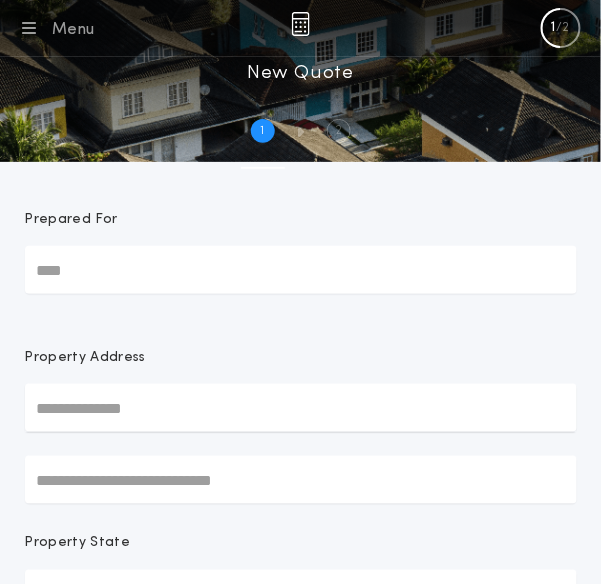 click on "Prepared For" at bounding box center (301, 270) 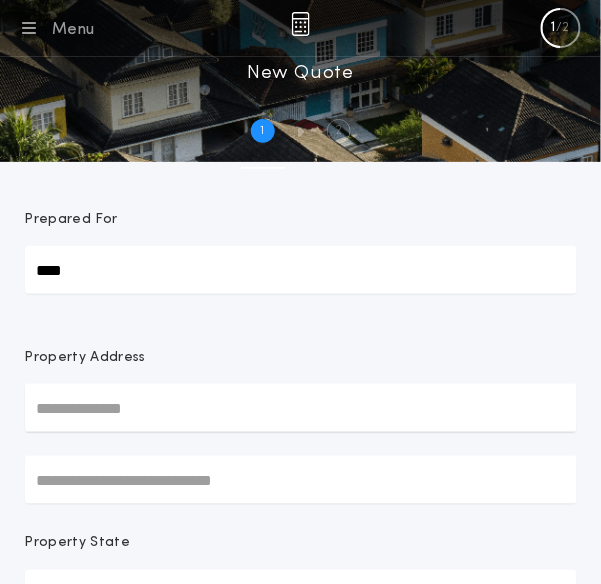 type on "****" 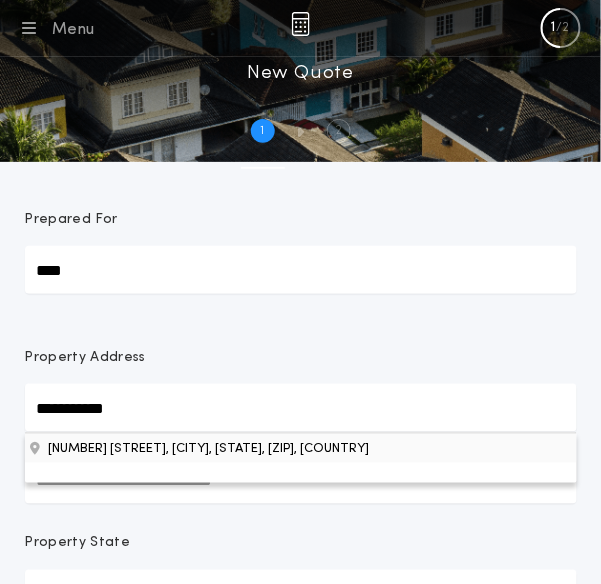type on "**********" 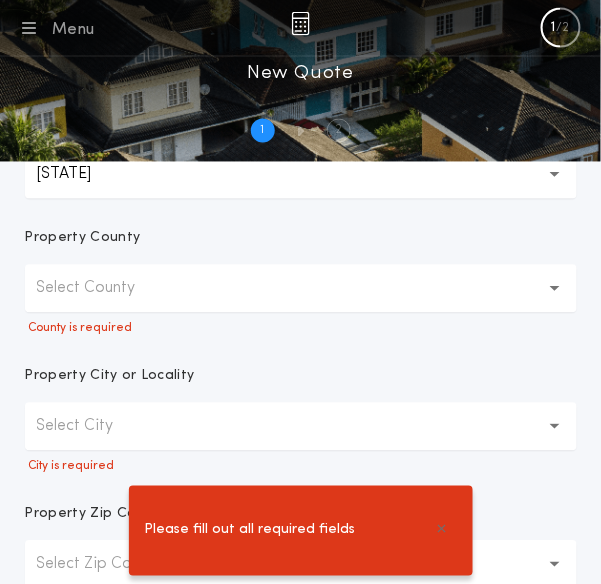 scroll, scrollTop: 423, scrollLeft: 0, axis: vertical 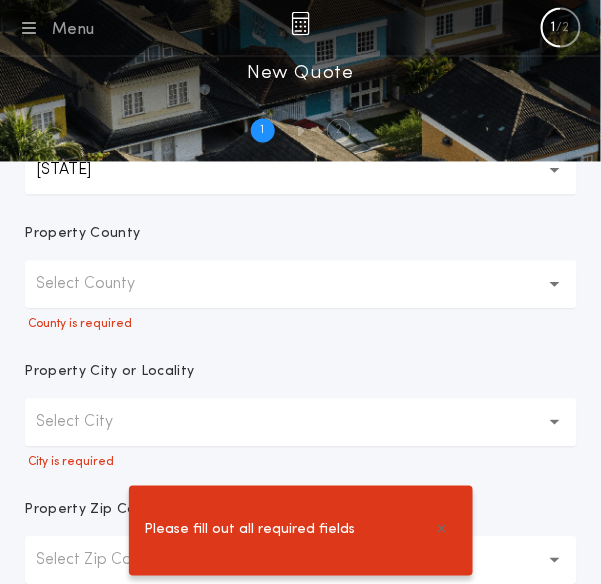click on "Select County" at bounding box center (102, 285) 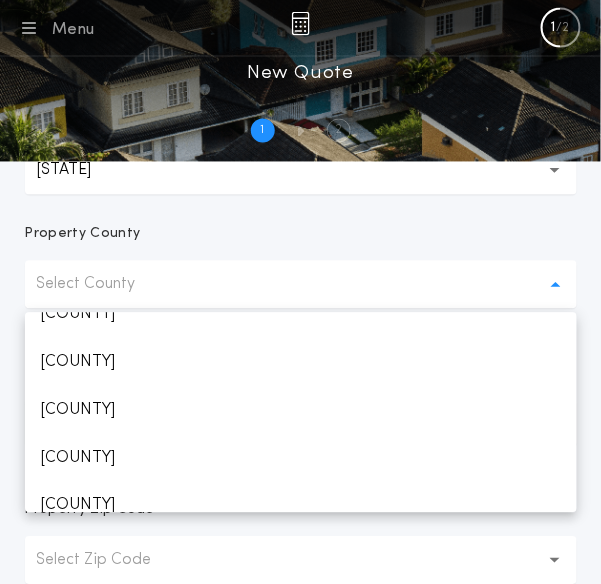 scroll, scrollTop: 3330, scrollLeft: 0, axis: vertical 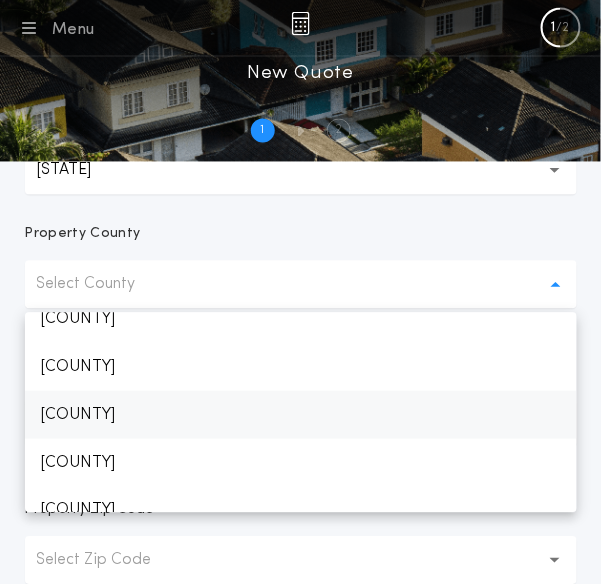 click on "St. Louis" at bounding box center [301, 415] 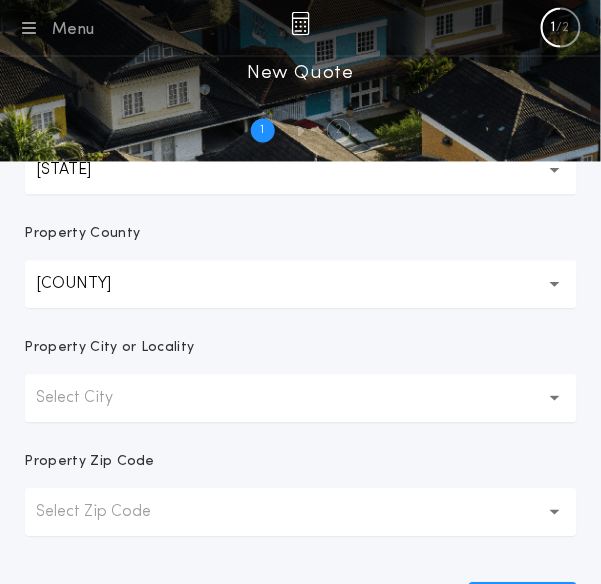 click on "Select City" at bounding box center (91, 399) 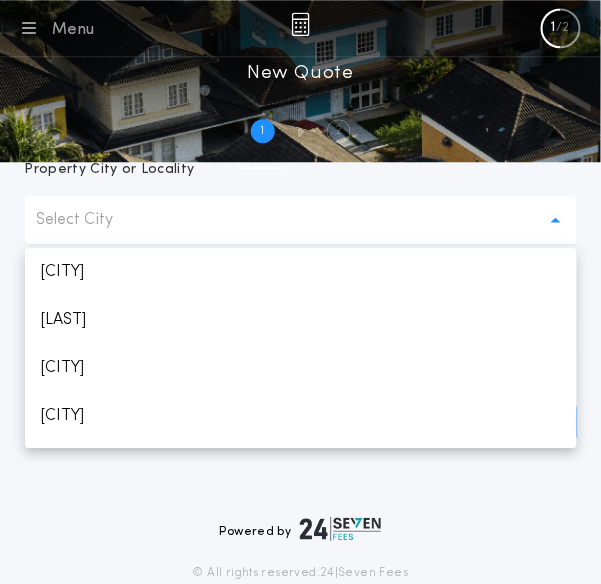 scroll, scrollTop: 594, scrollLeft: 0, axis: vertical 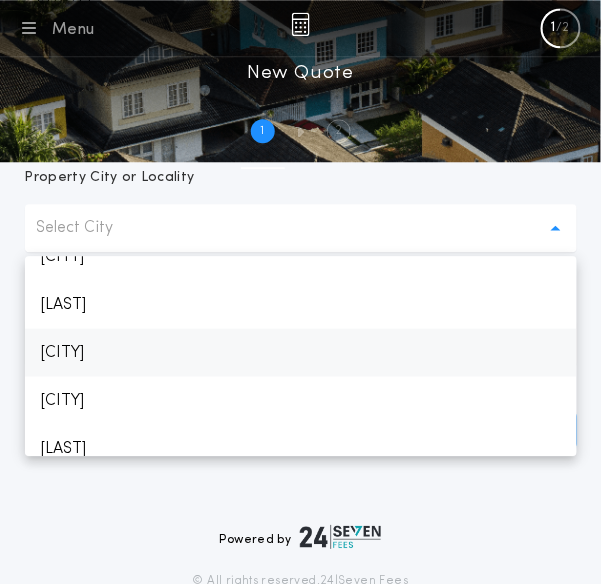 click on "Gilbert" at bounding box center (301, 353) 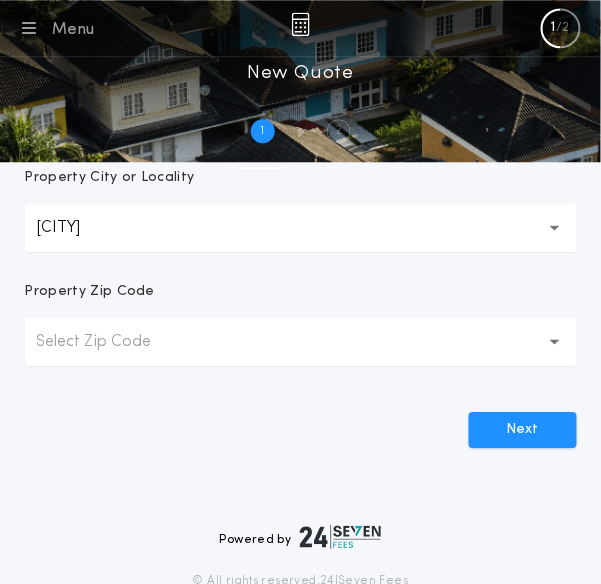 click on "Select Zip Code" at bounding box center (110, 342) 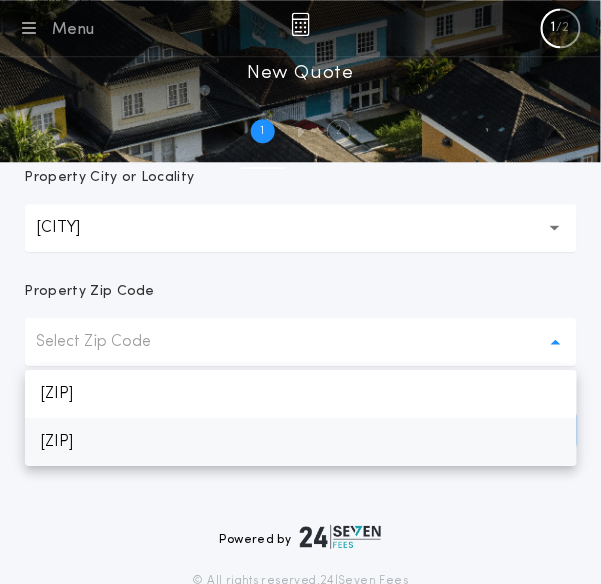 click on "55741" at bounding box center (301, 442) 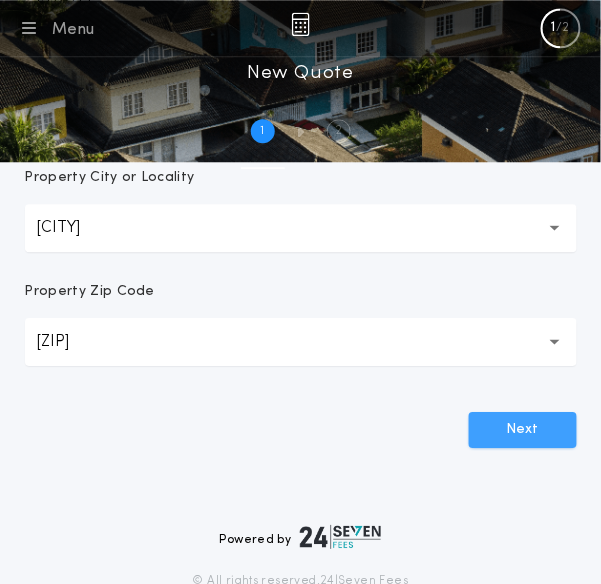 click on "Next" at bounding box center [523, 430] 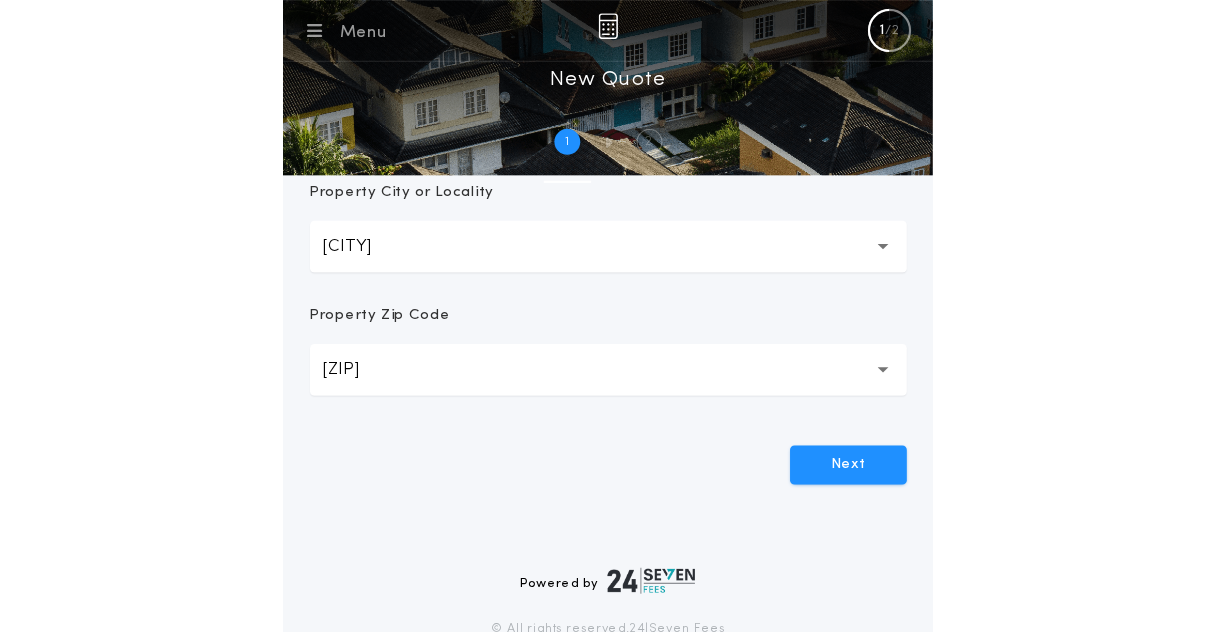 scroll, scrollTop: 618, scrollLeft: 0, axis: vertical 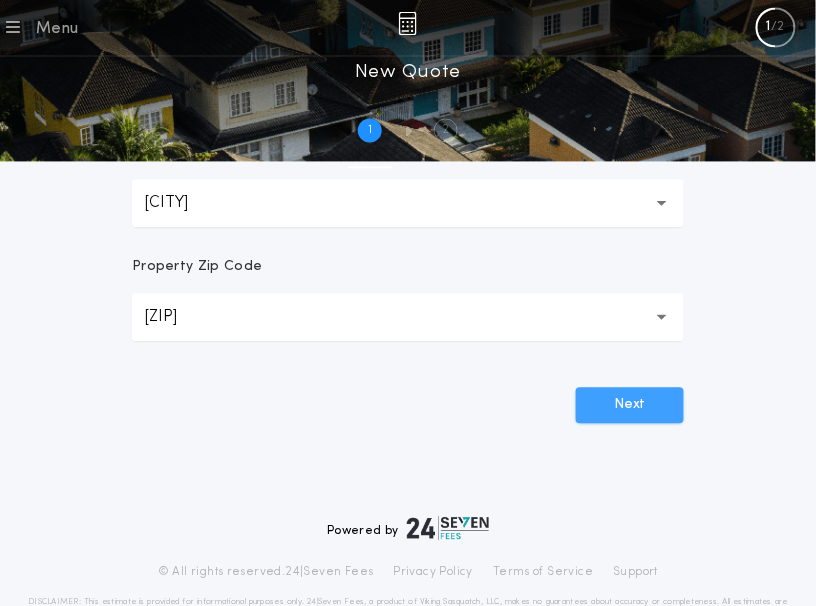 click on "Next" at bounding box center [630, 406] 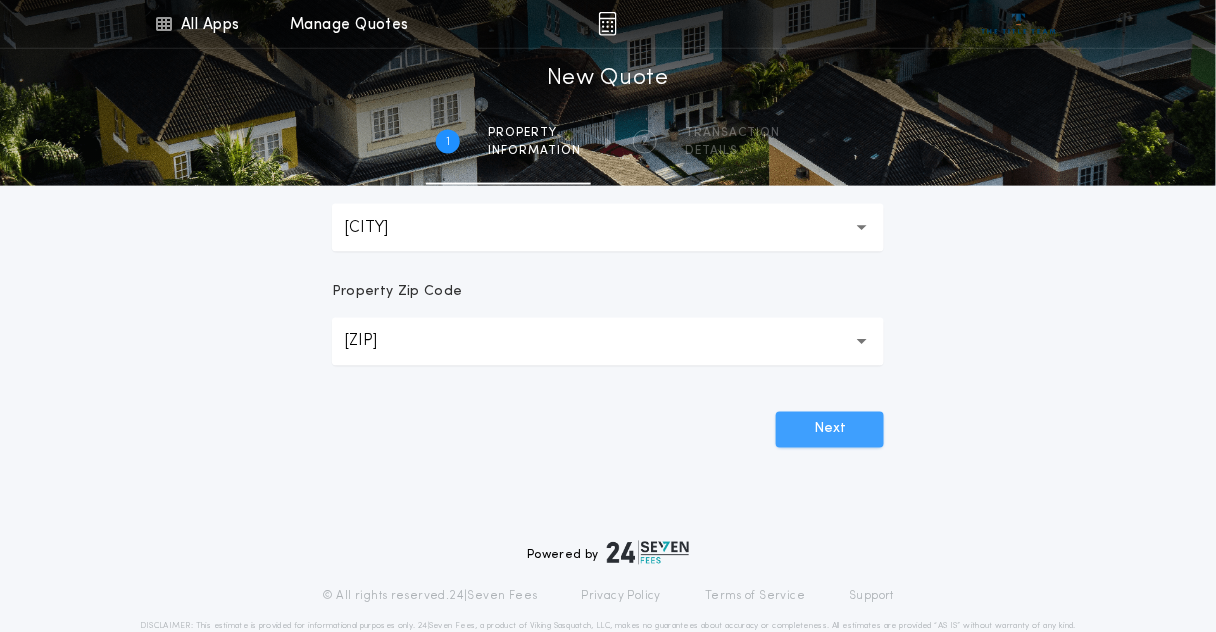 click on "Next" at bounding box center (830, 430) 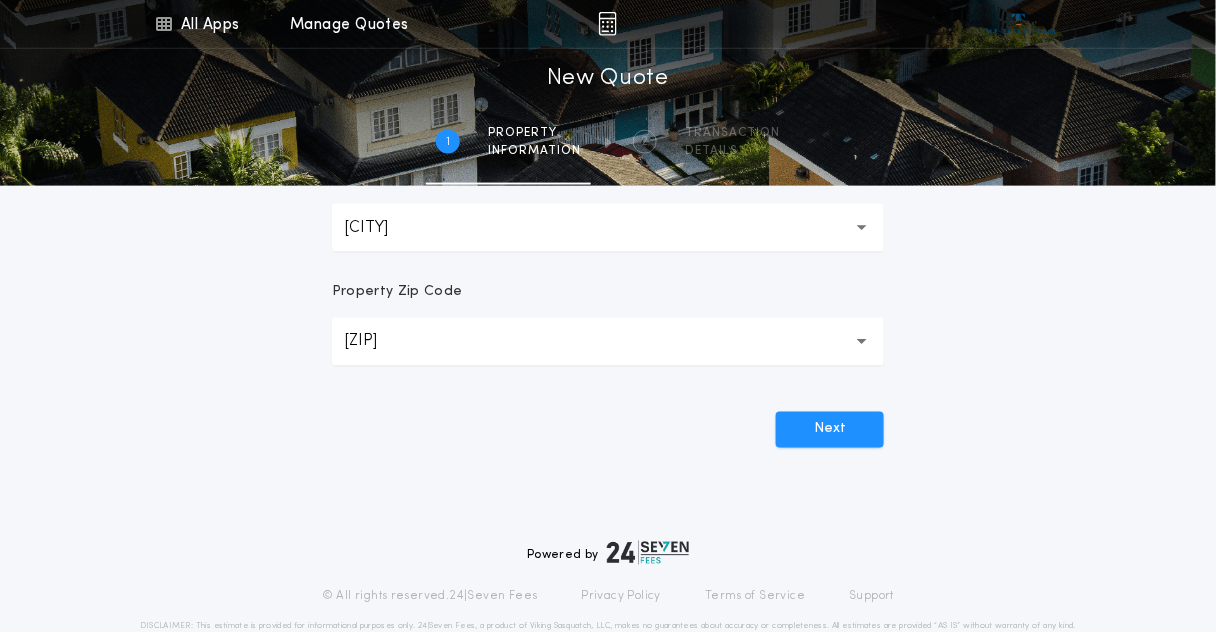 scroll, scrollTop: 0, scrollLeft: 0, axis: both 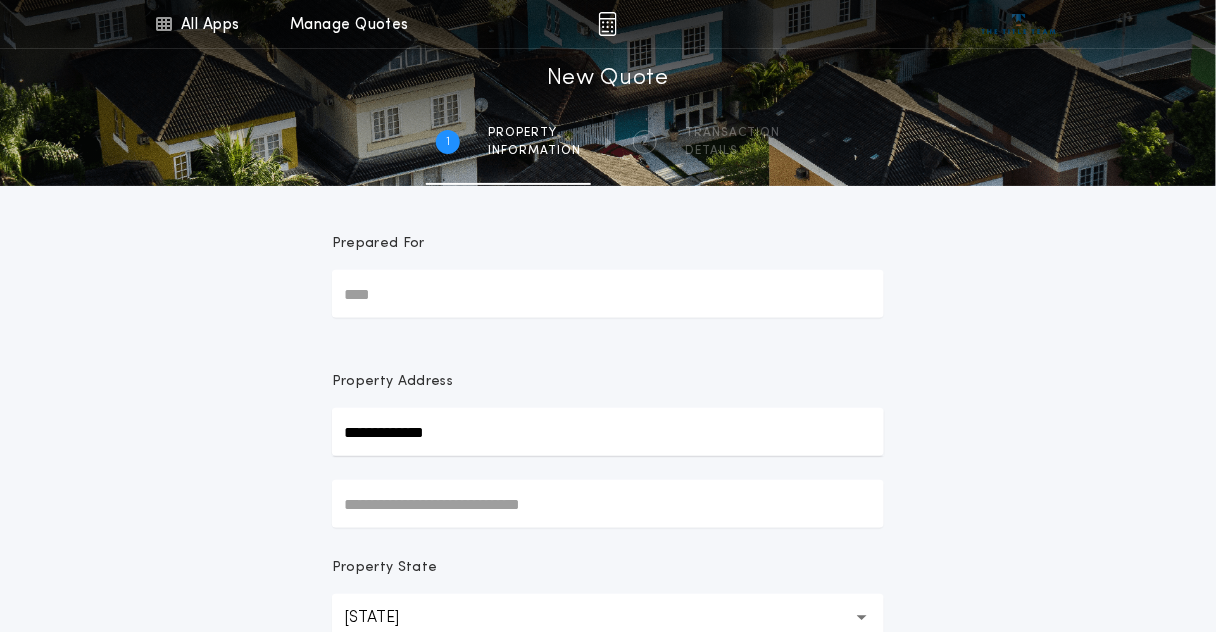 click on "**********" at bounding box center [608, 571] 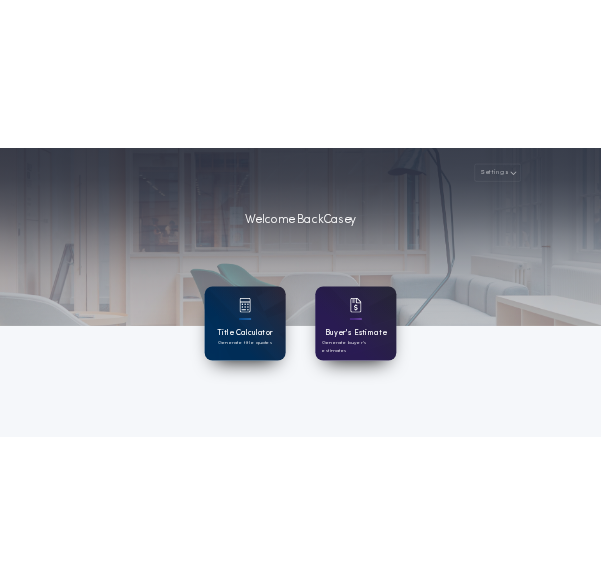 scroll, scrollTop: 0, scrollLeft: 0, axis: both 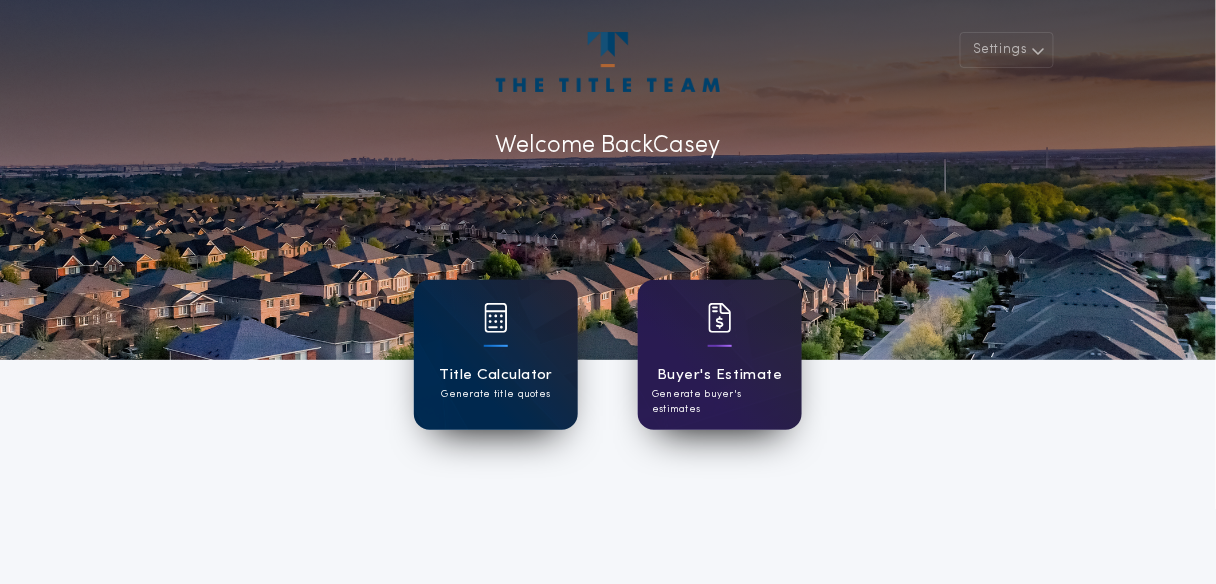 click at bounding box center [496, 331] 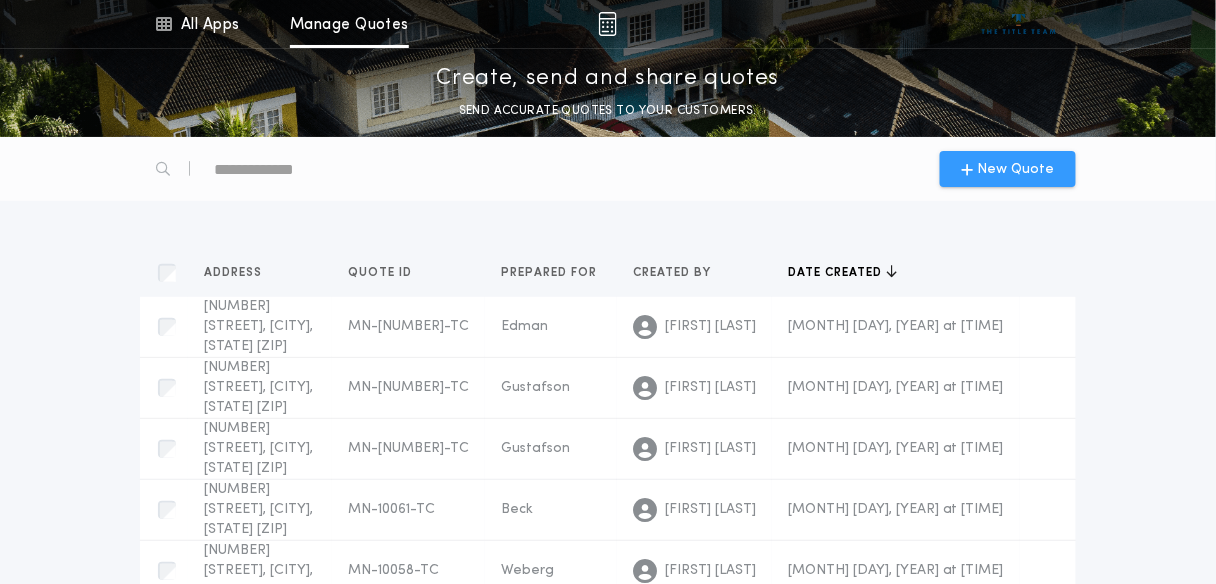 click on "New Quote" at bounding box center [1008, 169] 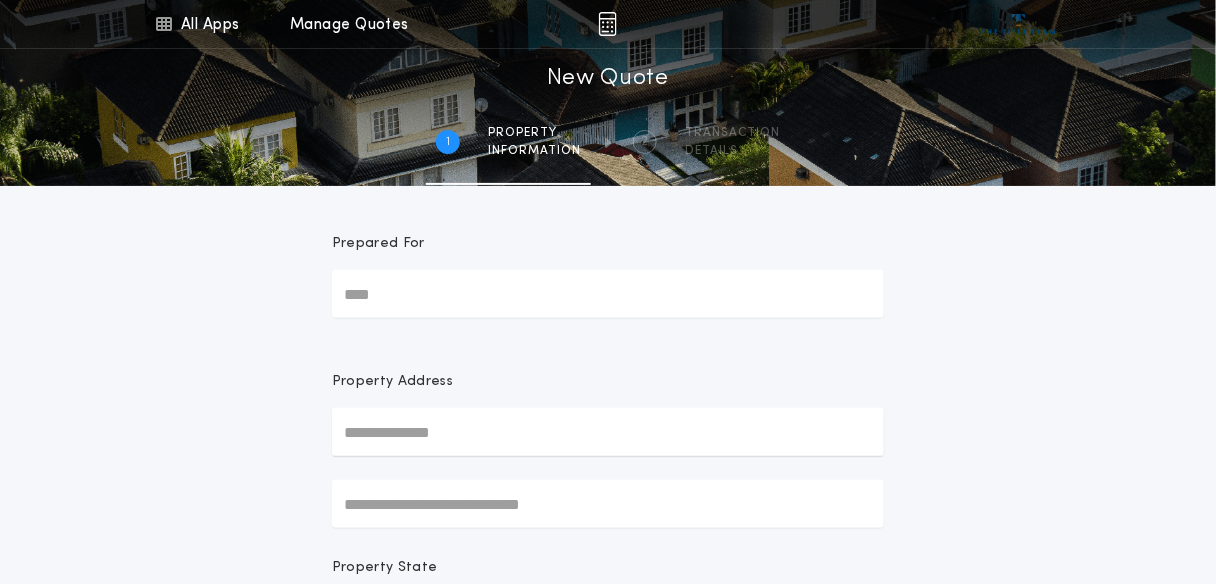 click on "Prepared For" at bounding box center [608, 294] 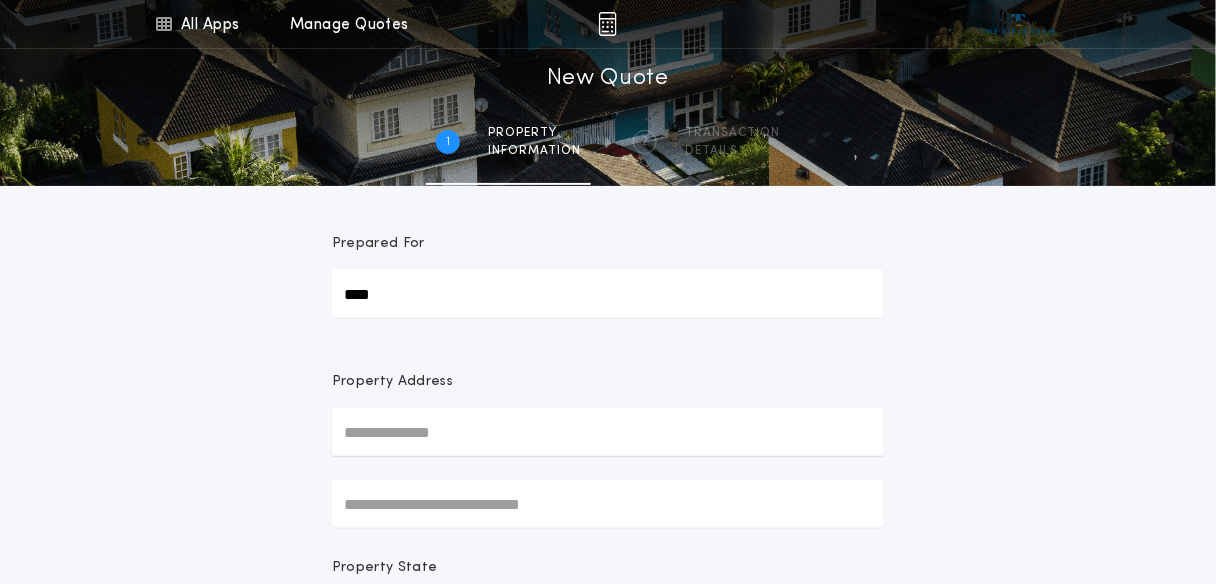 click on "****" at bounding box center (608, 294) 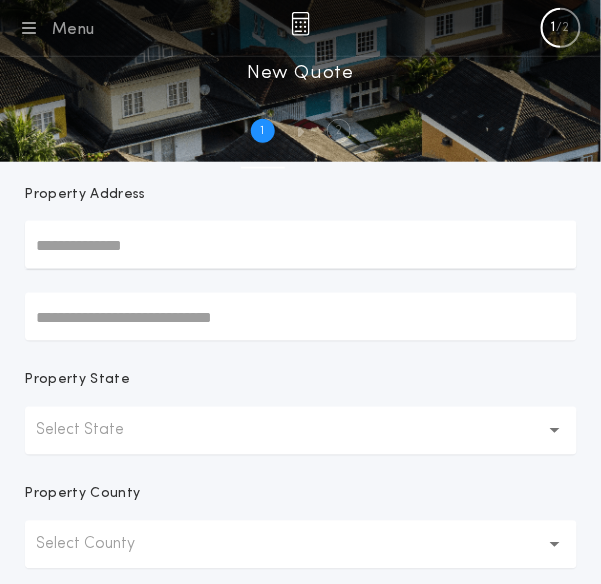 scroll, scrollTop: 99, scrollLeft: 0, axis: vertical 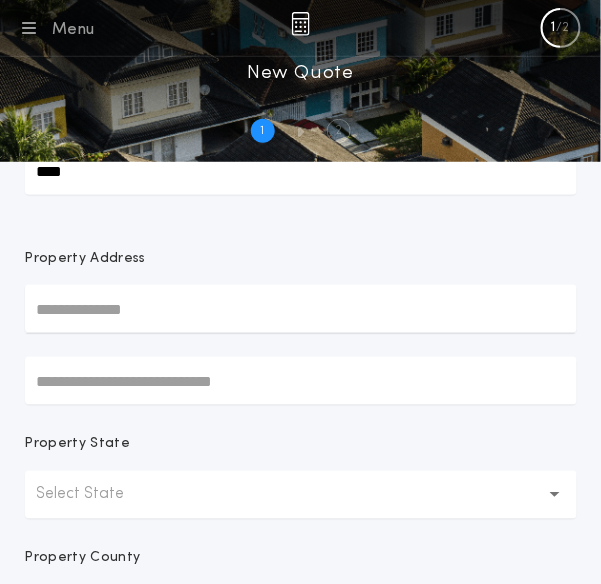 click at bounding box center [301, 309] 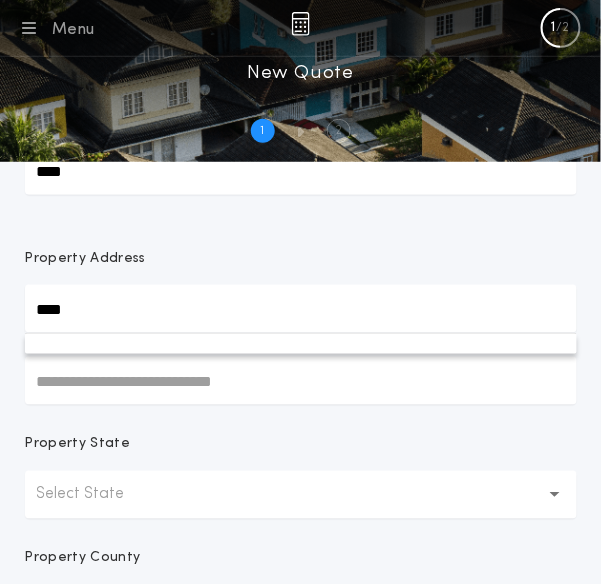 type on "**********" 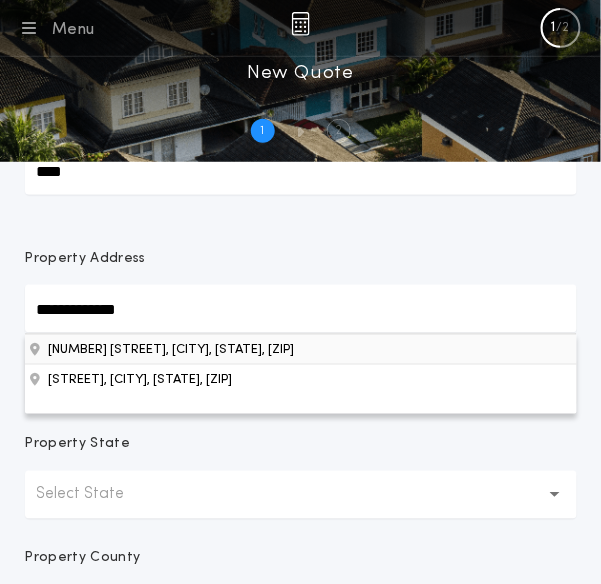 click on "[NUMBER] [STREET], [CITY], [STATE], [ZIP]" at bounding box center [301, 349] 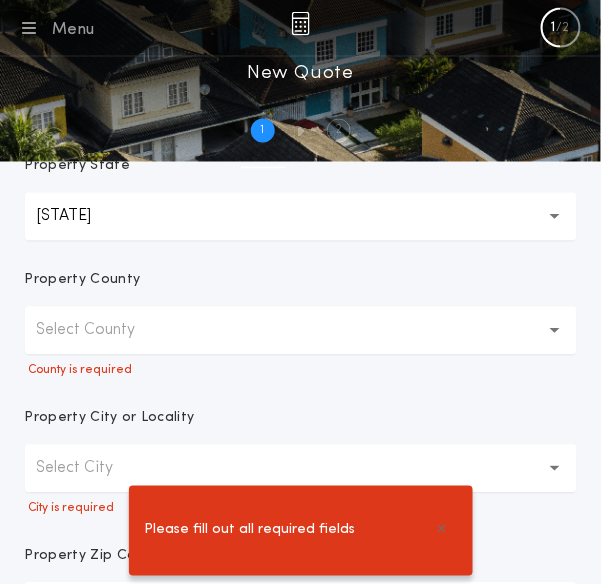scroll, scrollTop: 376, scrollLeft: 0, axis: vertical 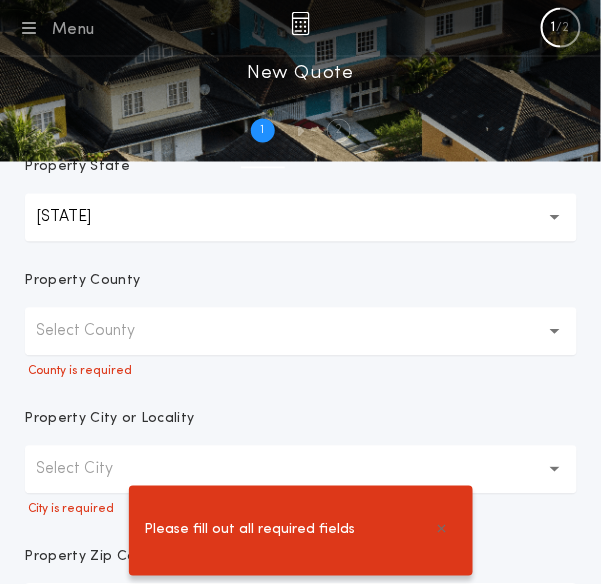 click on "Select County" at bounding box center (102, 332) 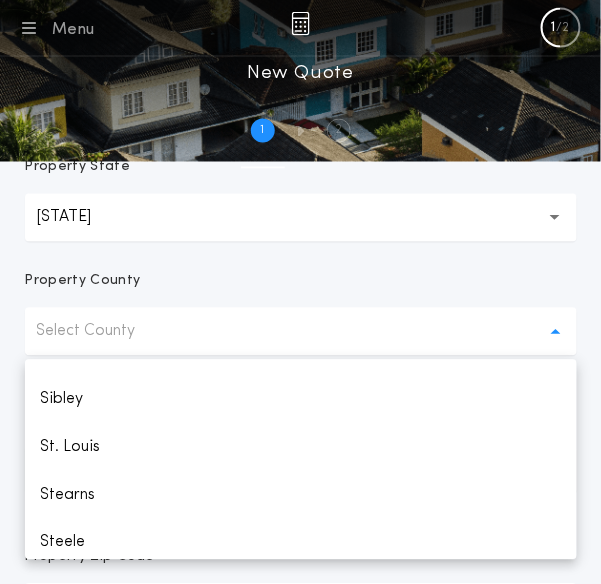 scroll, scrollTop: 3347, scrollLeft: 0, axis: vertical 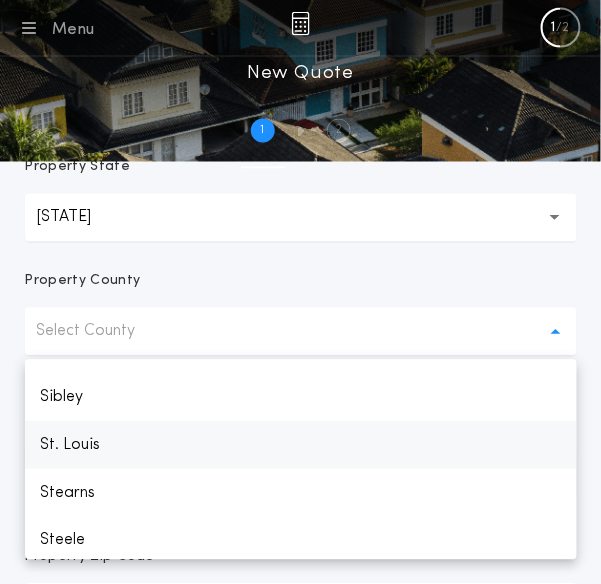 click on "St. Louis" at bounding box center (301, 445) 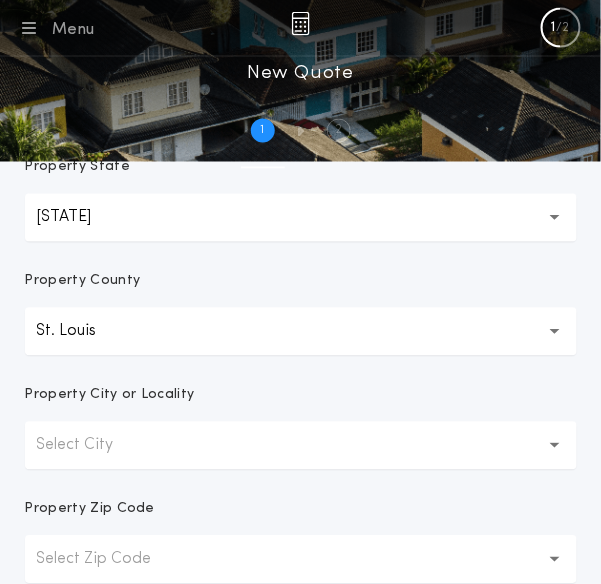 click on "Select City" at bounding box center (301, 446) 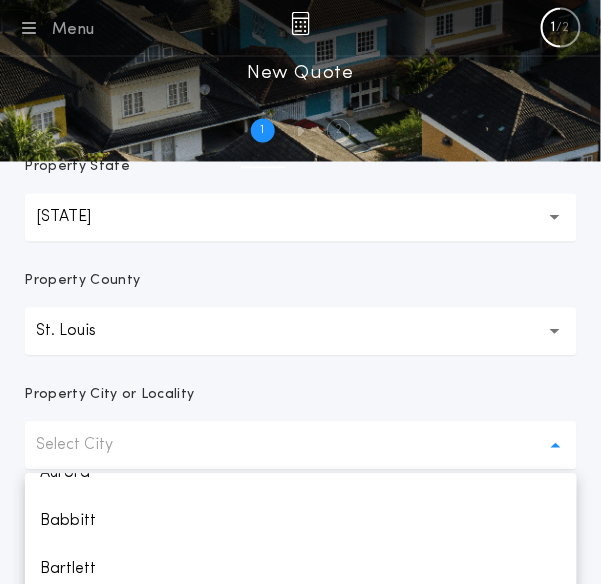 scroll, scrollTop: 328, scrollLeft: 0, axis: vertical 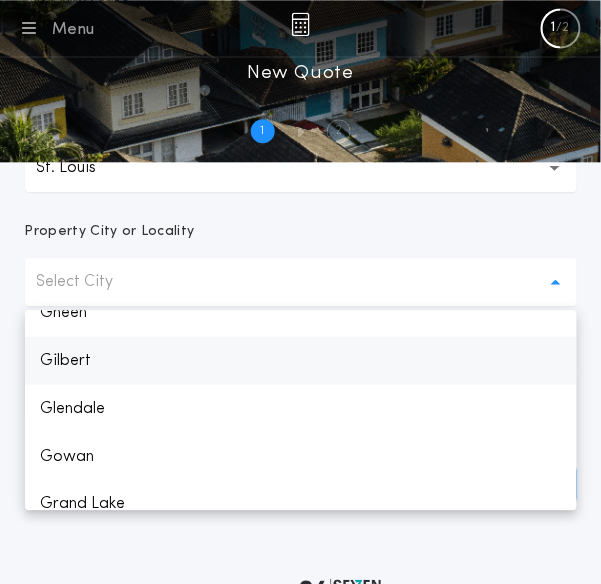 click on "Gilbert" at bounding box center [301, 361] 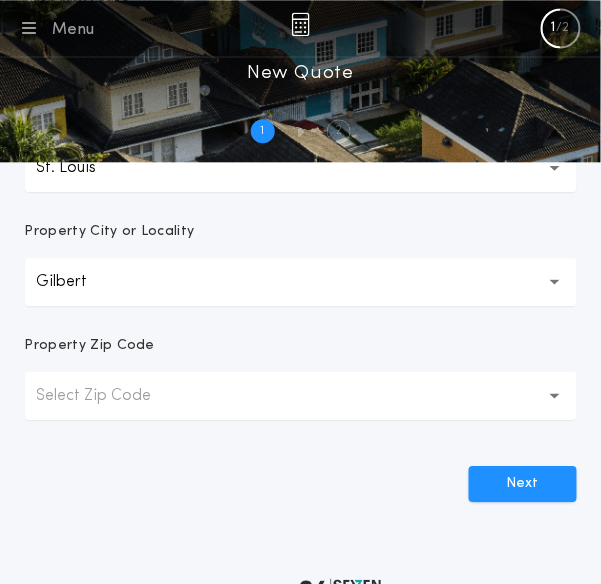click on "Select Zip Code" at bounding box center [110, 396] 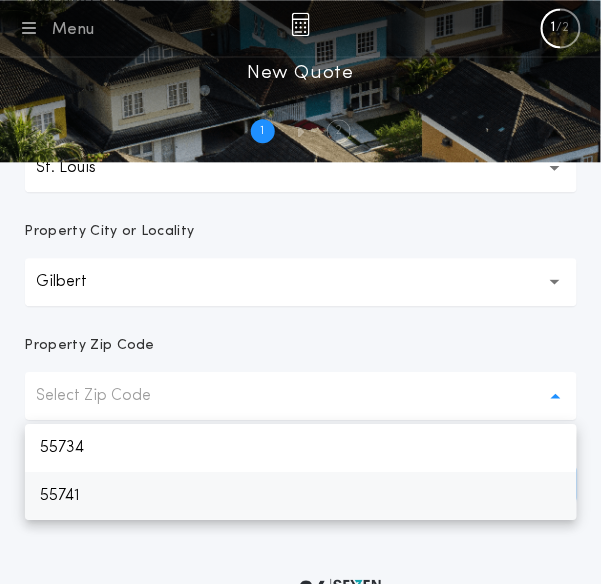 click on "55741" at bounding box center (301, 496) 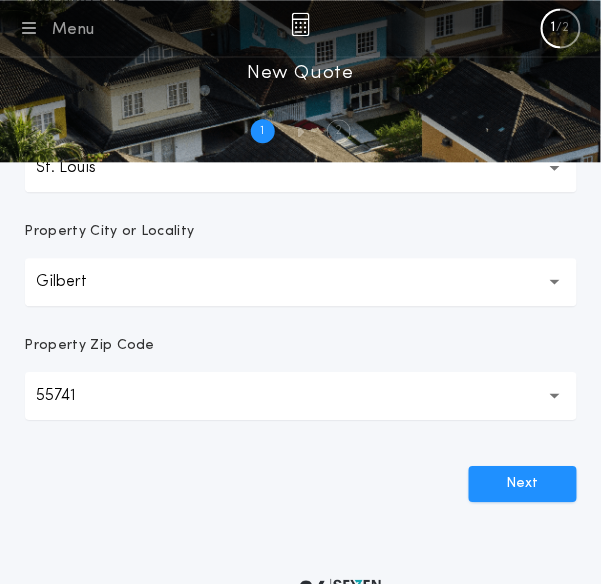 click on "**********" at bounding box center [301, 100] 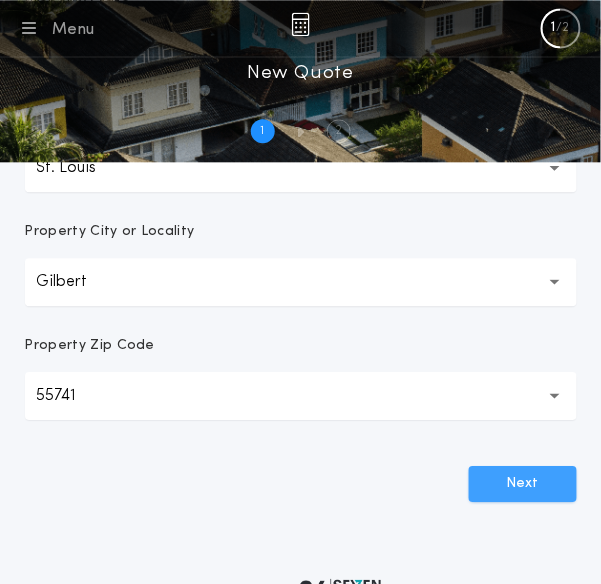 click on "Next" at bounding box center [523, 484] 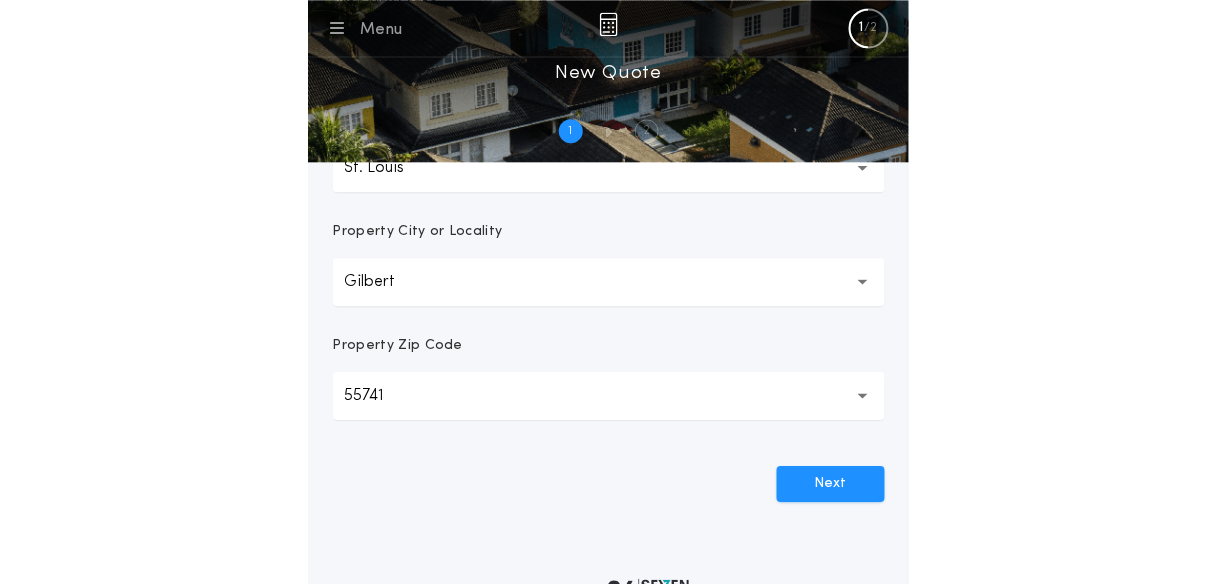 scroll, scrollTop: 564, scrollLeft: 0, axis: vertical 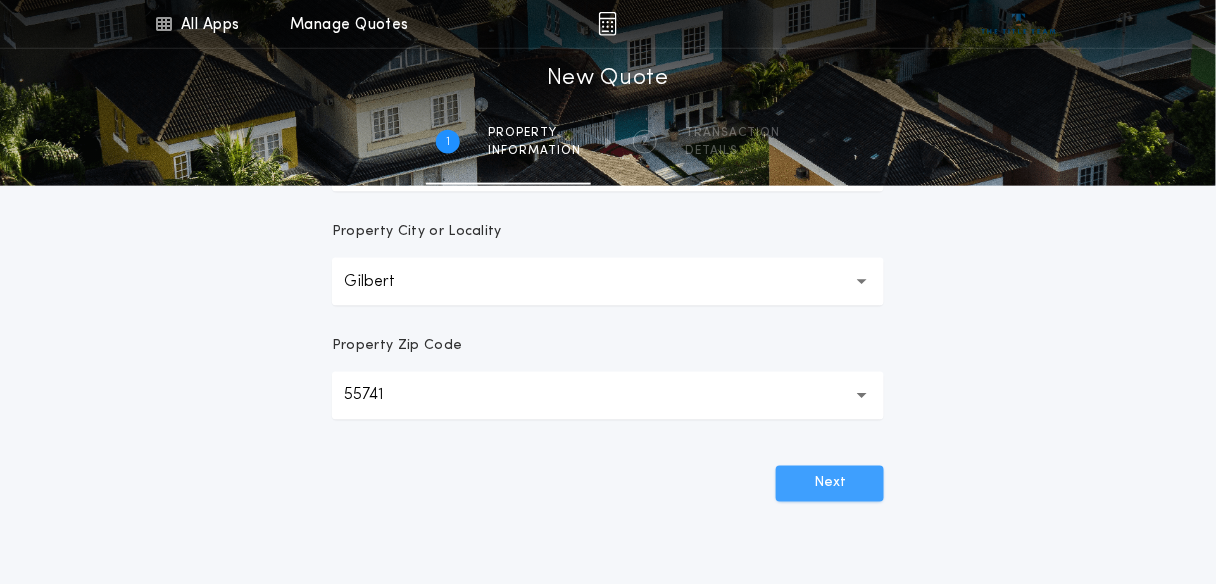 click on "Next" at bounding box center (830, 484) 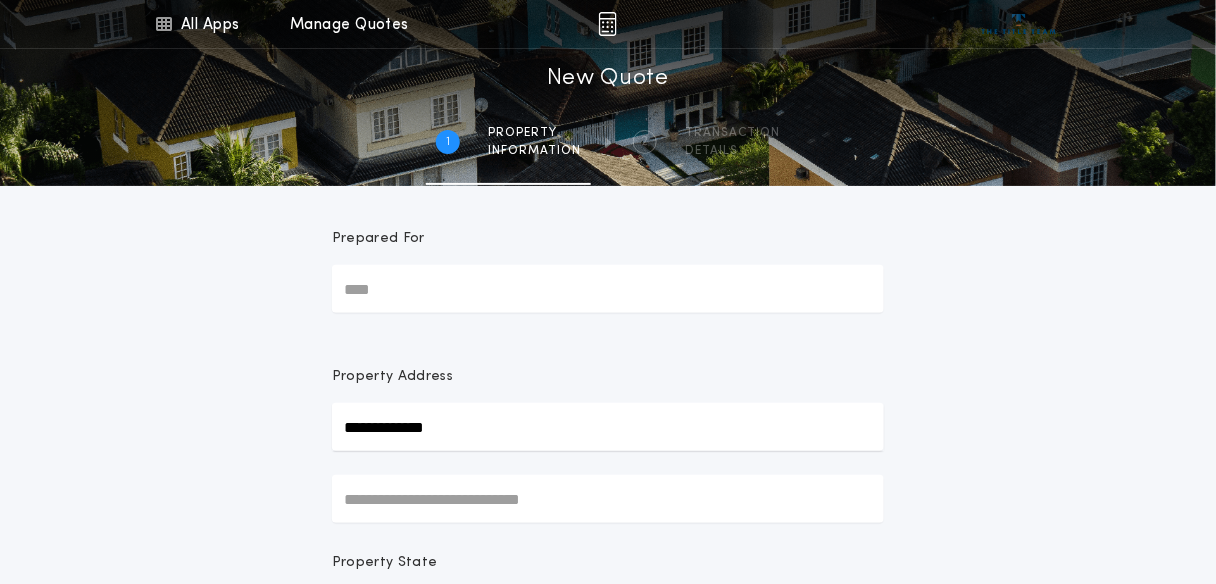 scroll, scrollTop: 8, scrollLeft: 0, axis: vertical 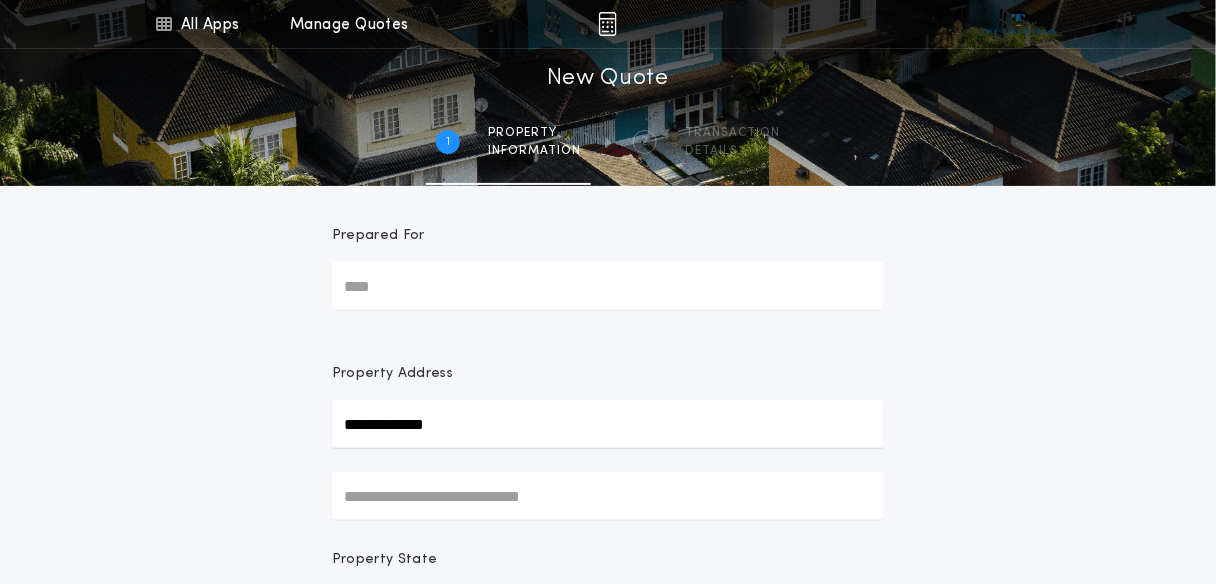 click on "Prepared For" at bounding box center (608, 286) 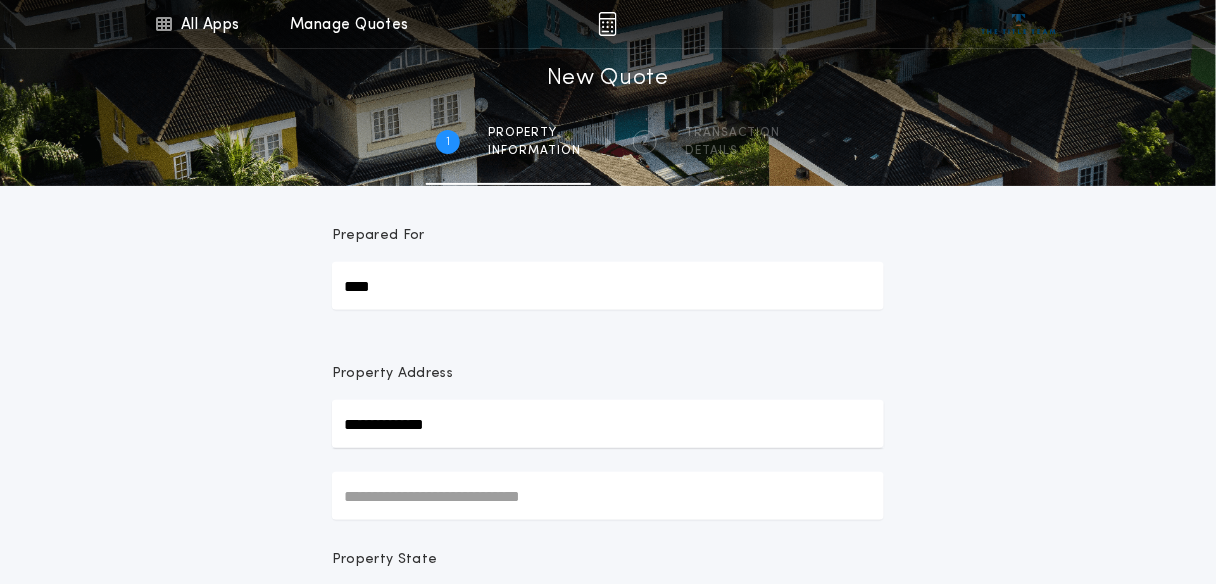 type on "****" 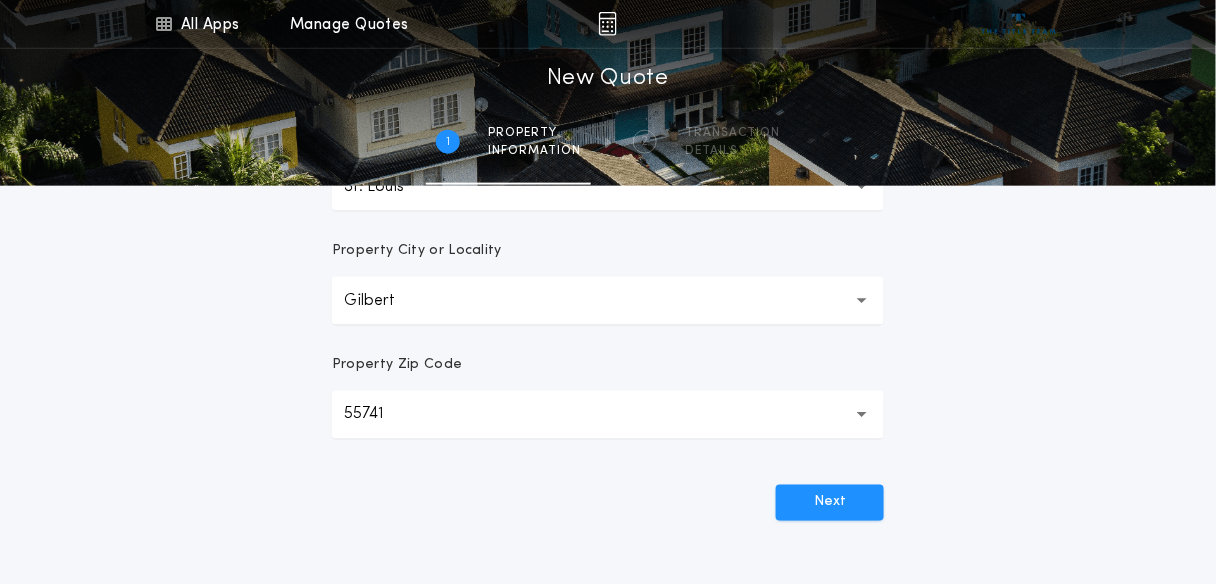 scroll, scrollTop: 719, scrollLeft: 0, axis: vertical 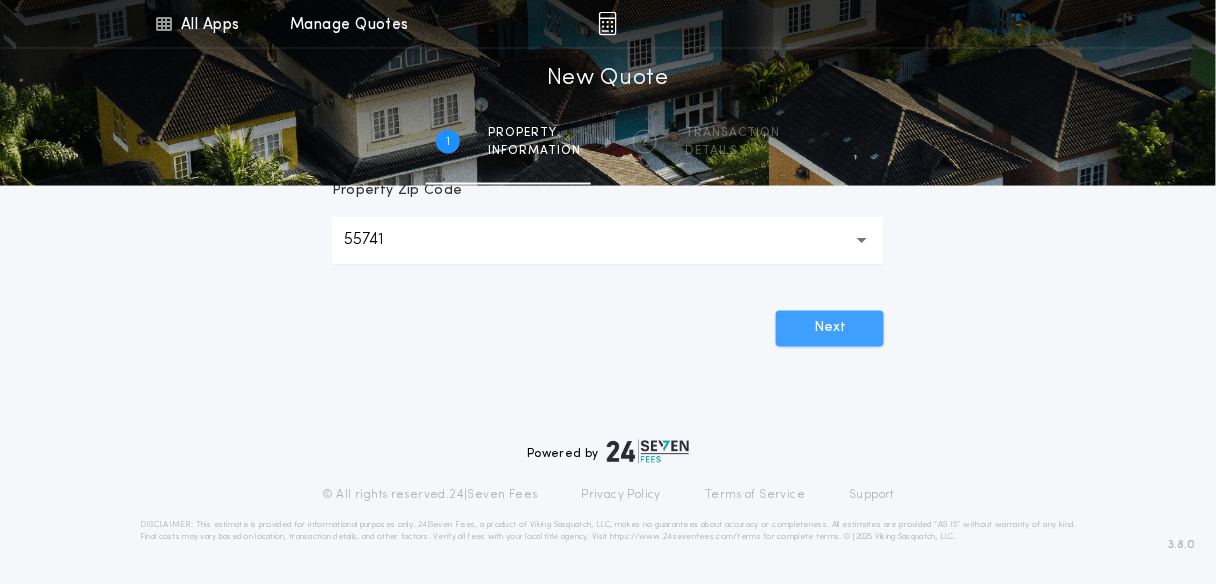click on "Next" at bounding box center (830, 329) 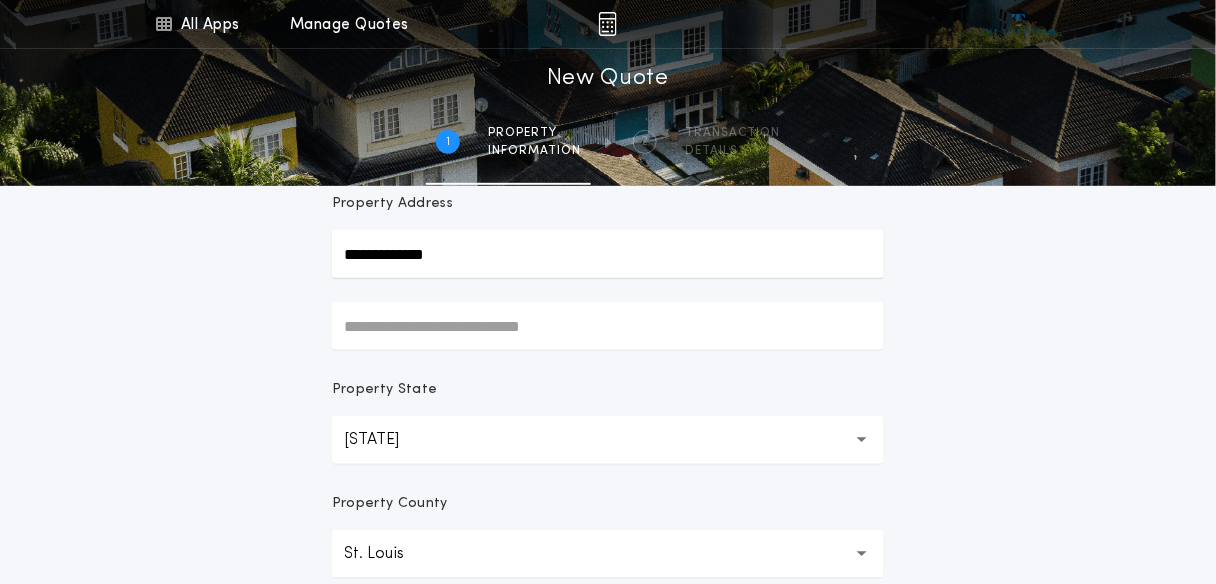scroll, scrollTop: 0, scrollLeft: 0, axis: both 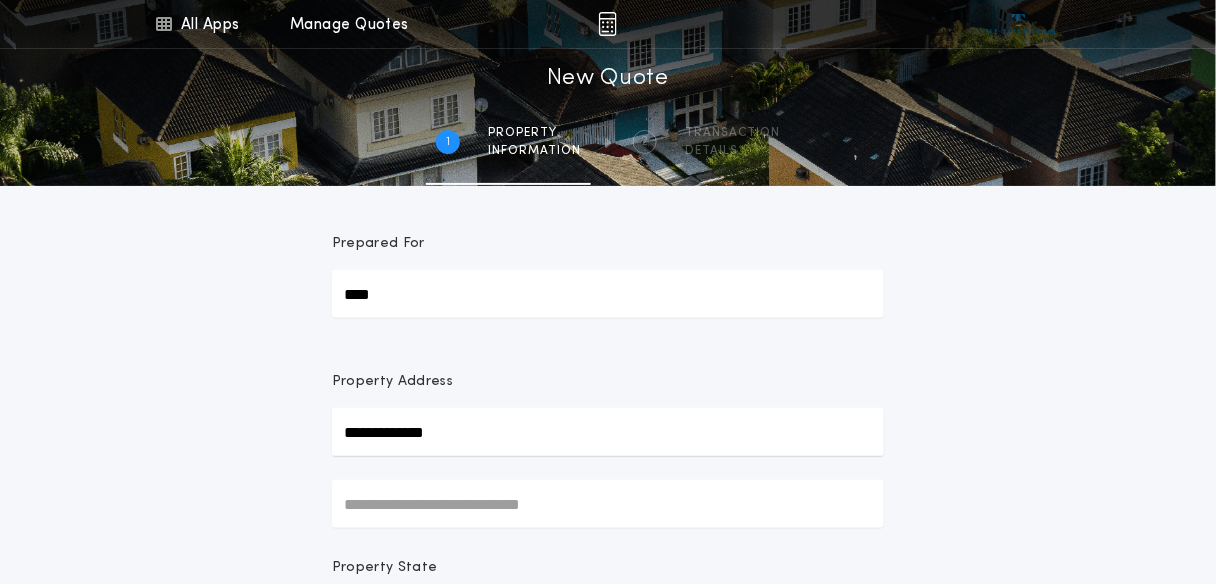 click on "**********" at bounding box center (608, 432) 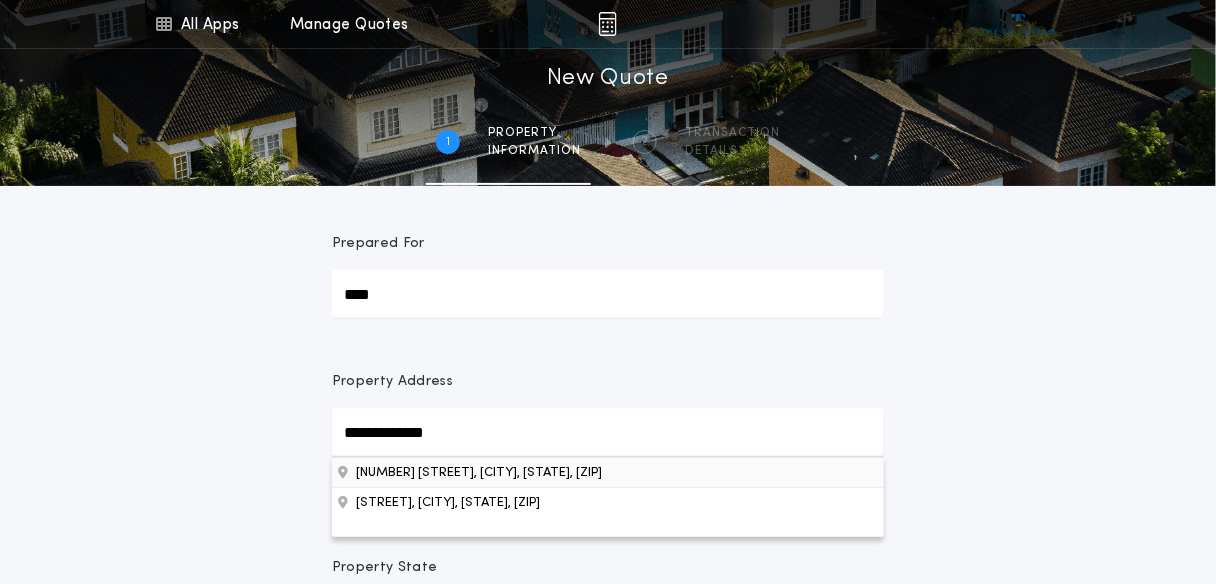 click on "[NUMBER] [STREET], [CITY], [STATE], [ZIP]" at bounding box center [608, 472] 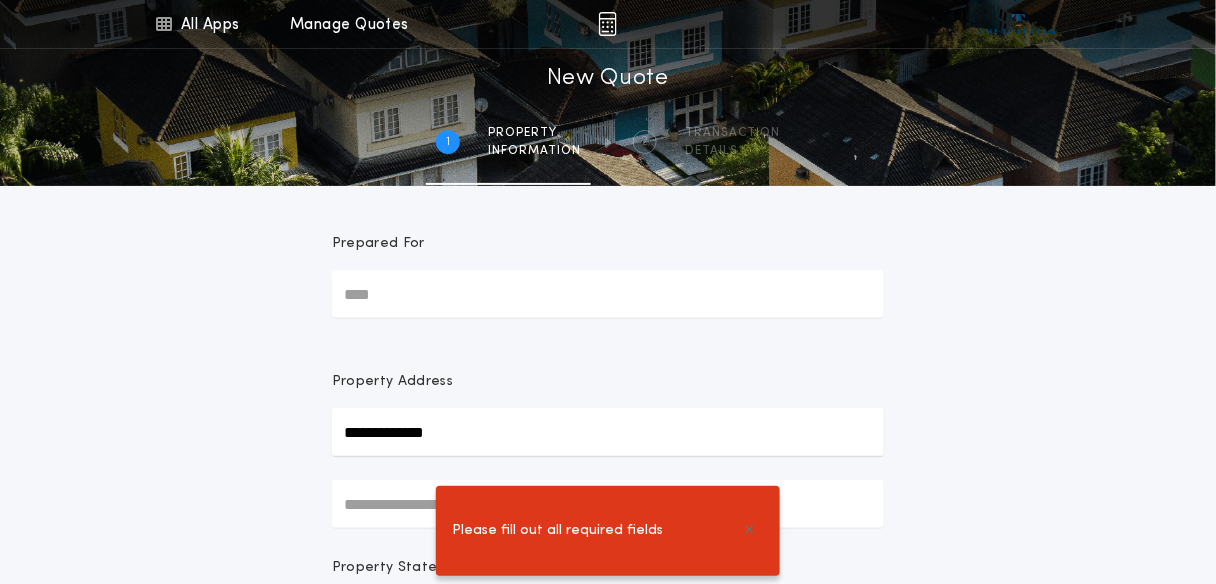 click on "**********" at bounding box center (608, 663) 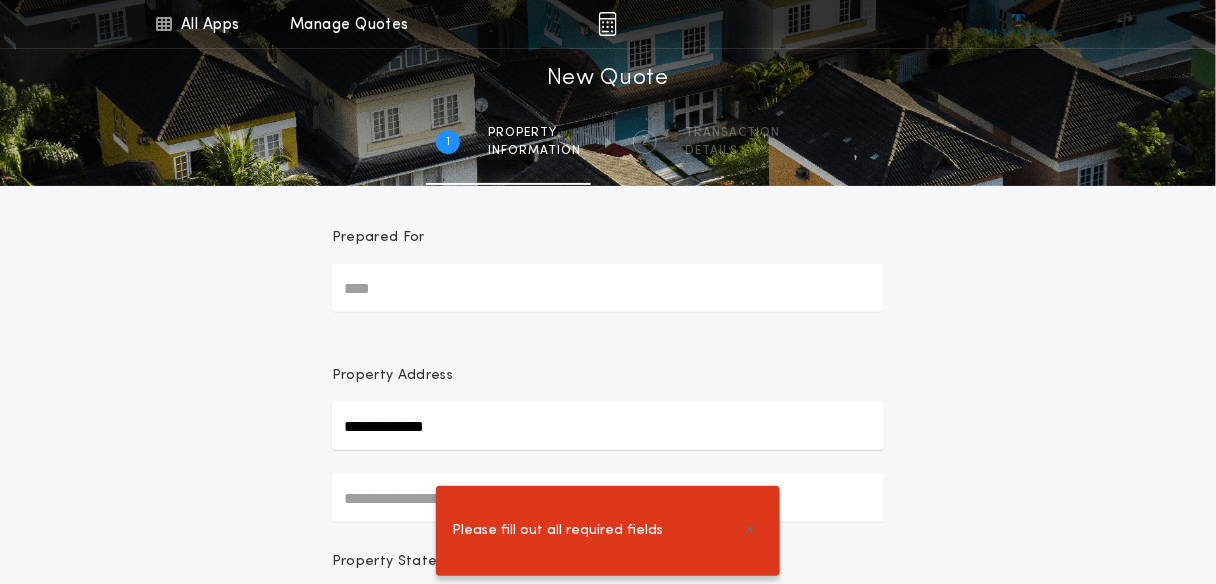 scroll, scrollTop: 4, scrollLeft: 0, axis: vertical 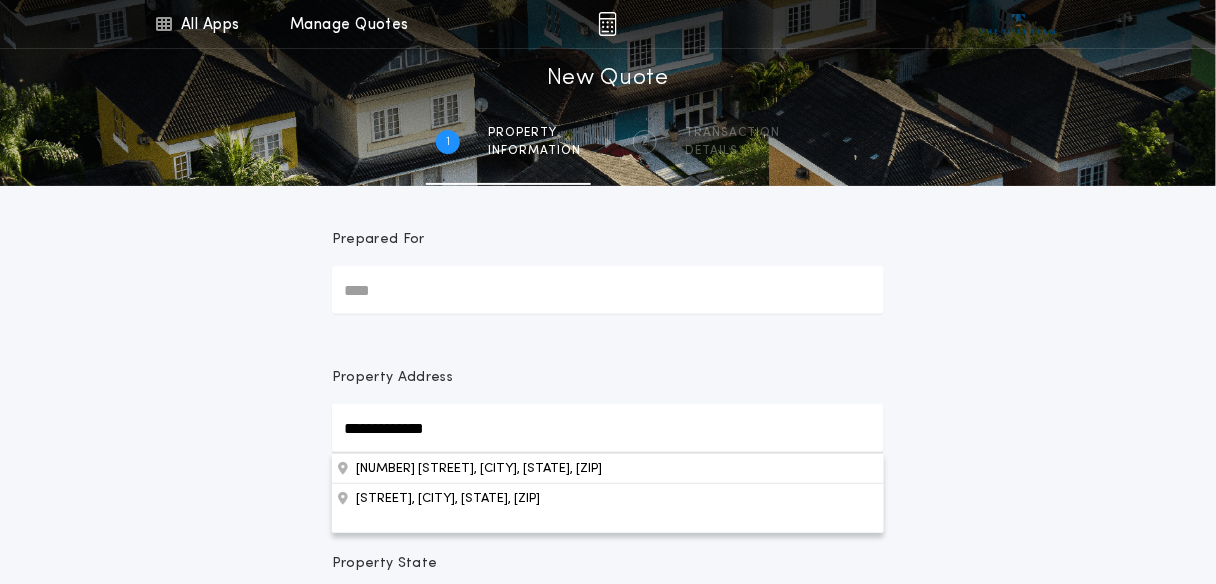 click on "**********" at bounding box center (608, 428) 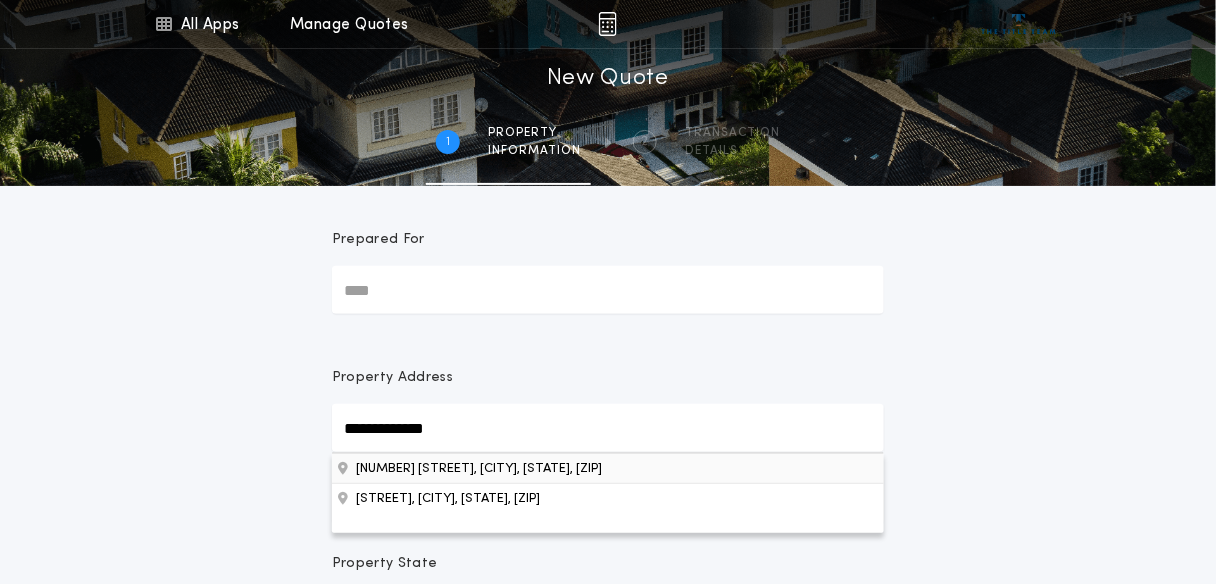 click on "[NUMBER] [STREET], [CITY], [STATE], [ZIP]" at bounding box center (608, 468) 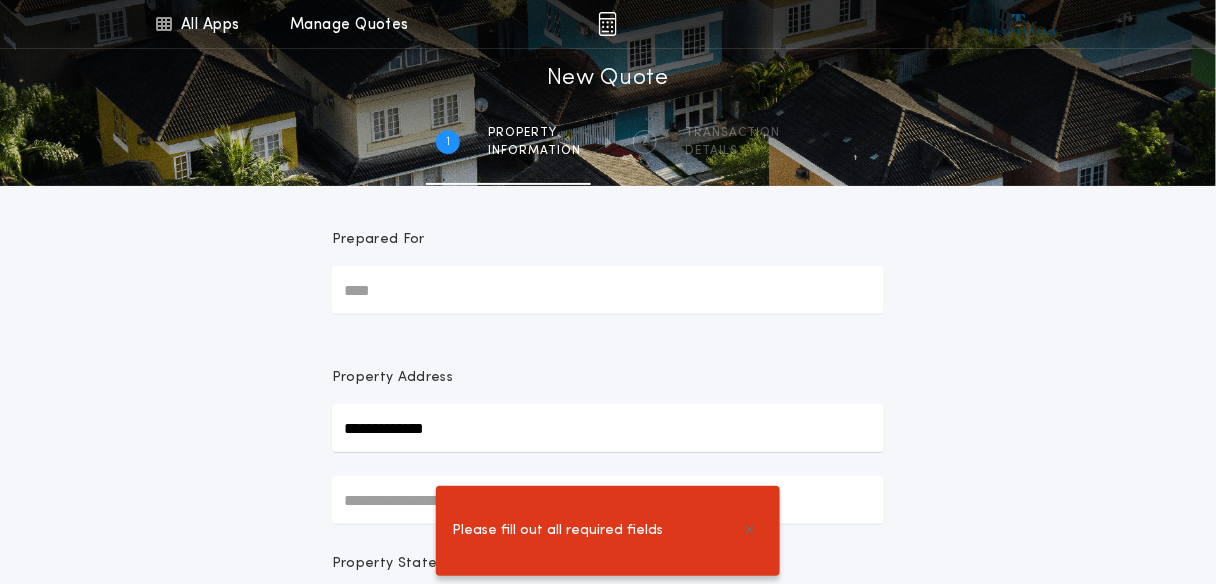 click on "**********" at bounding box center [608, 603] 